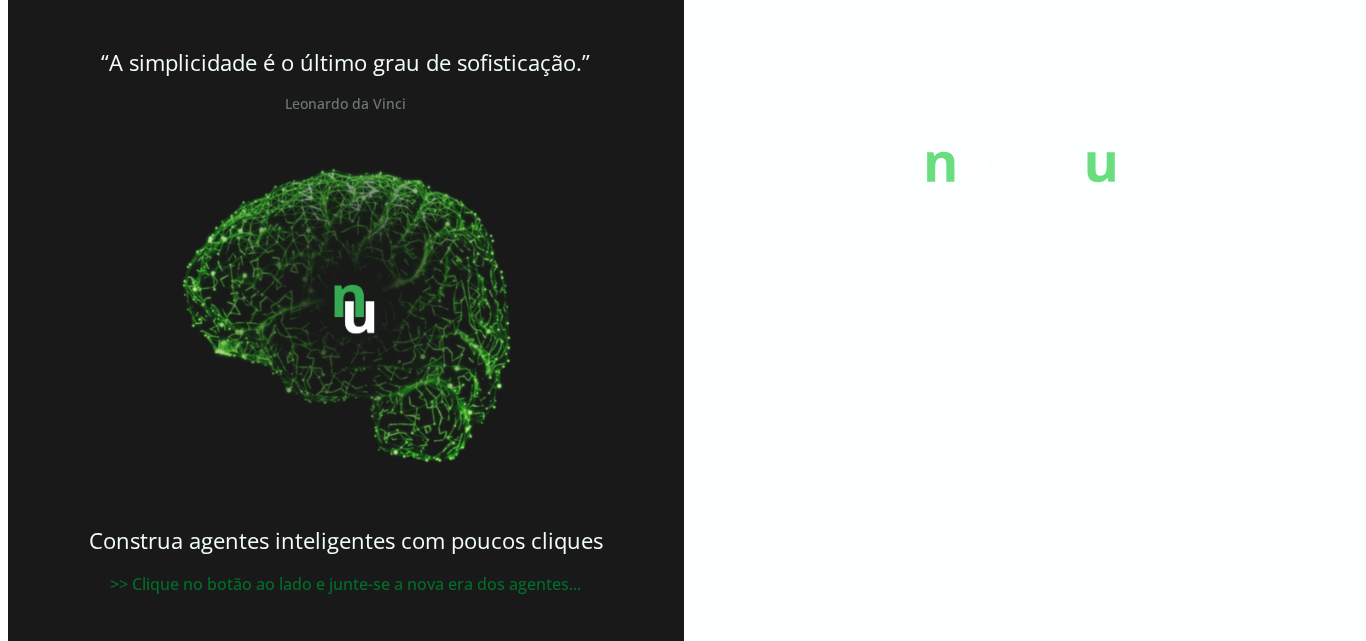 scroll, scrollTop: 0, scrollLeft: 0, axis: both 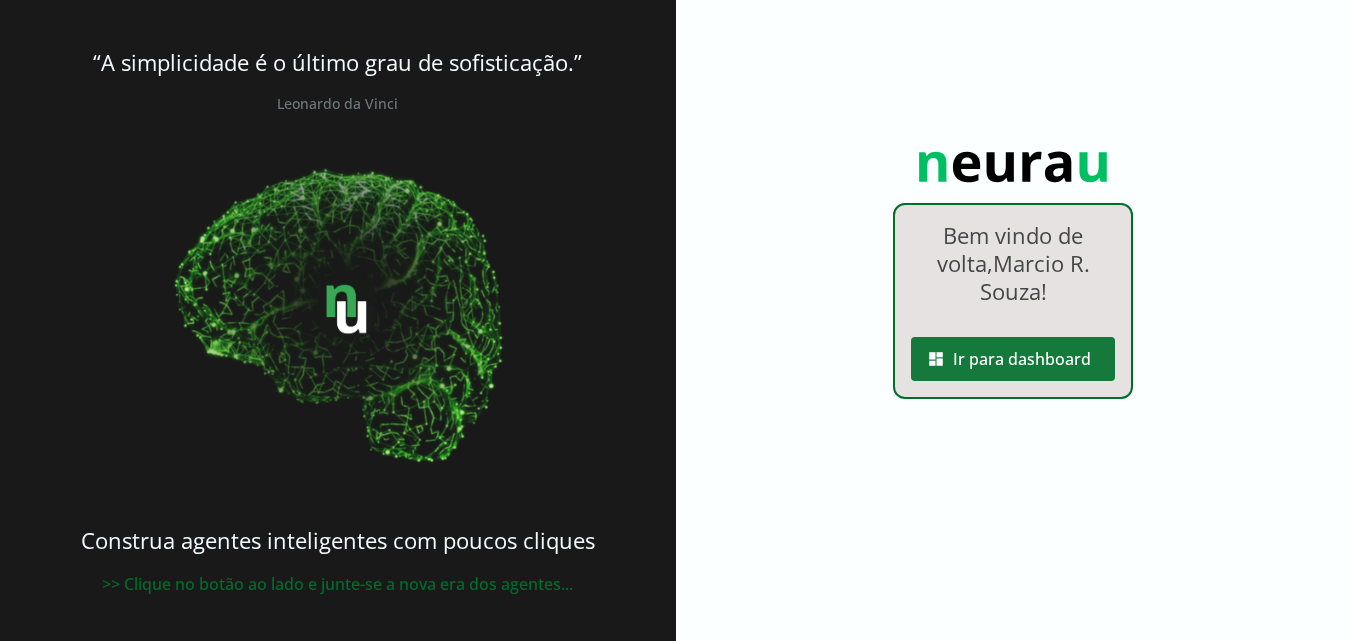 click at bounding box center [1013, 359] 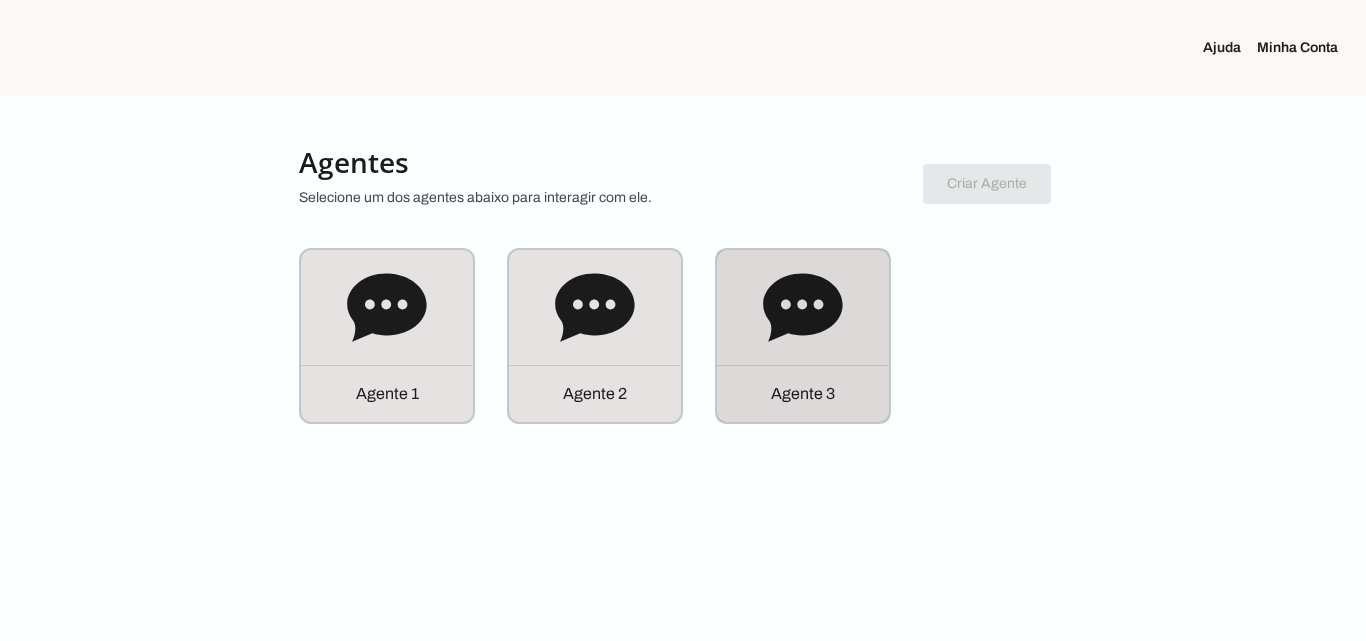 click on "Agente 3" 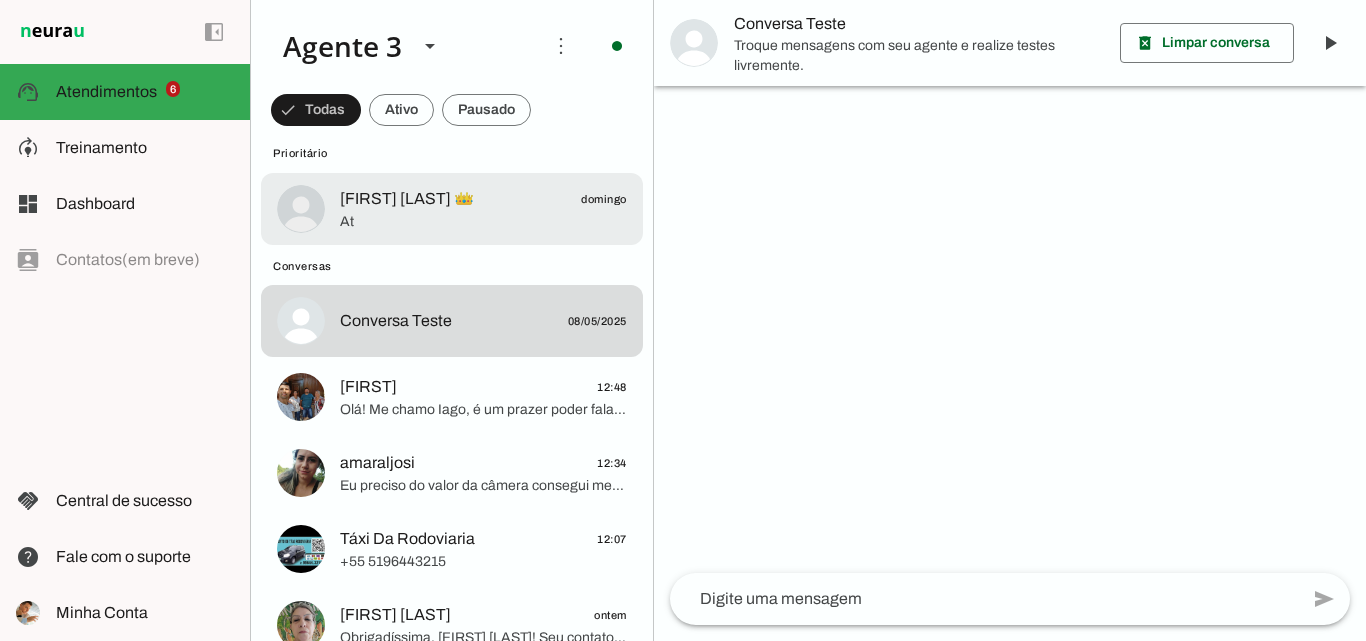 scroll, scrollTop: 500, scrollLeft: 0, axis: vertical 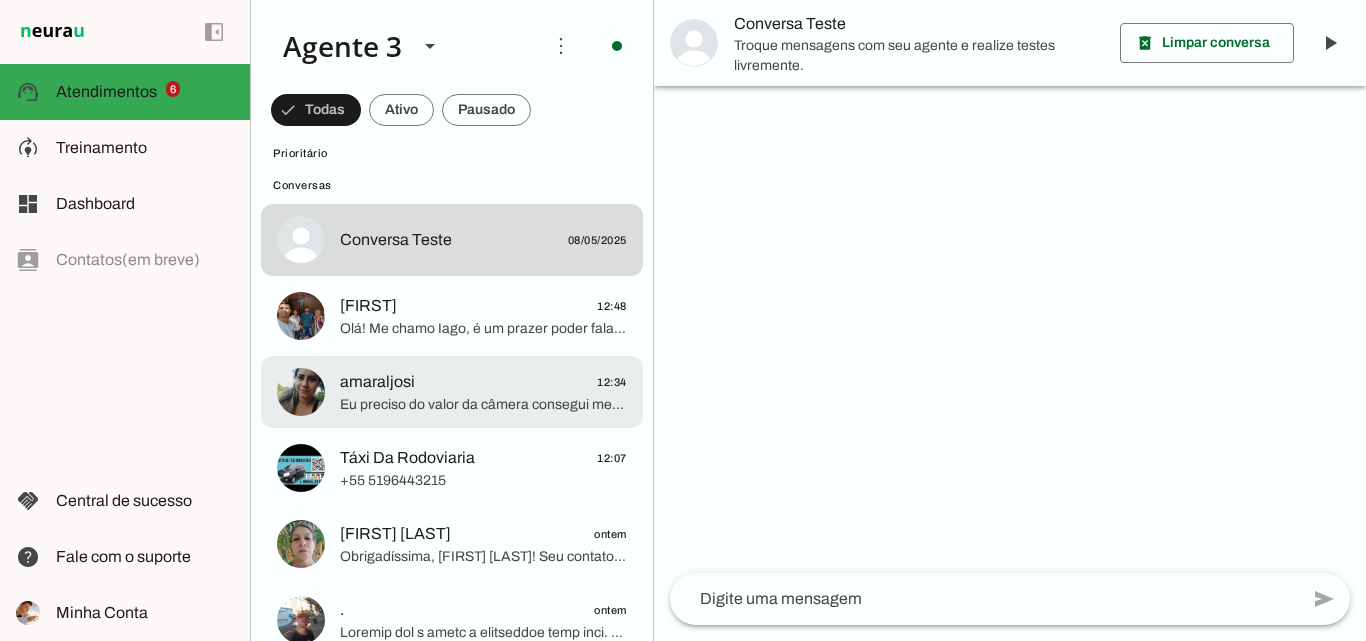 click at bounding box center [483, -252] 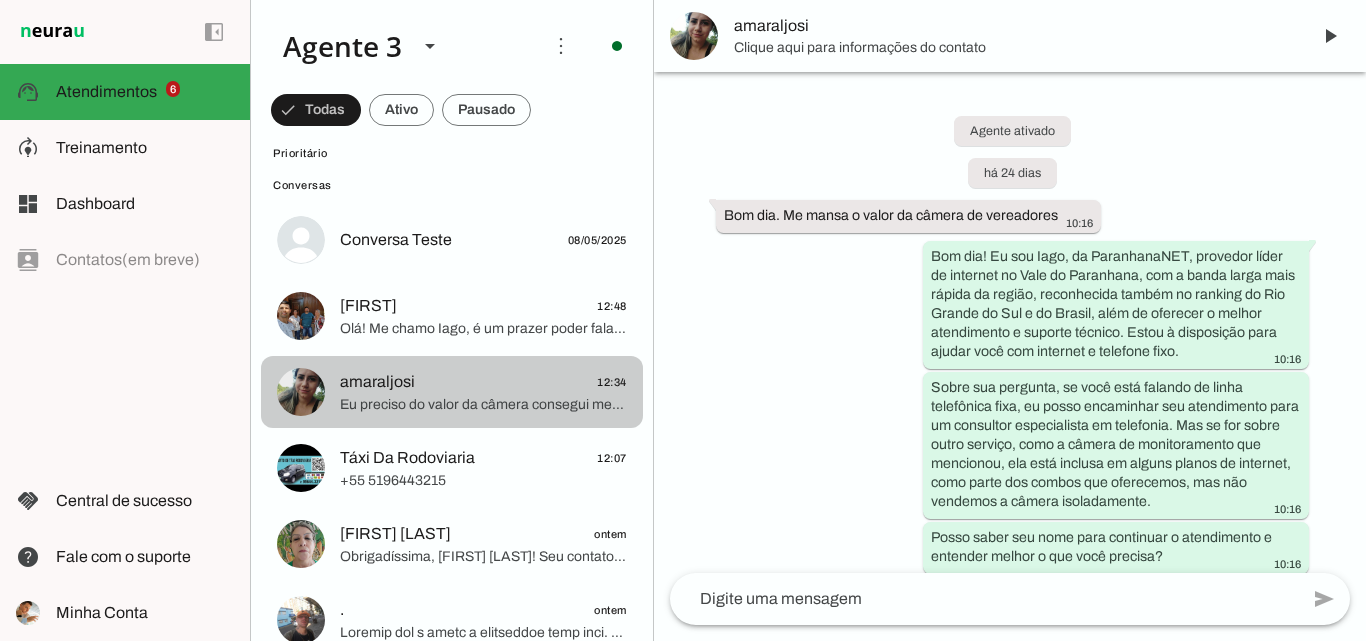 scroll, scrollTop: 1516, scrollLeft: 0, axis: vertical 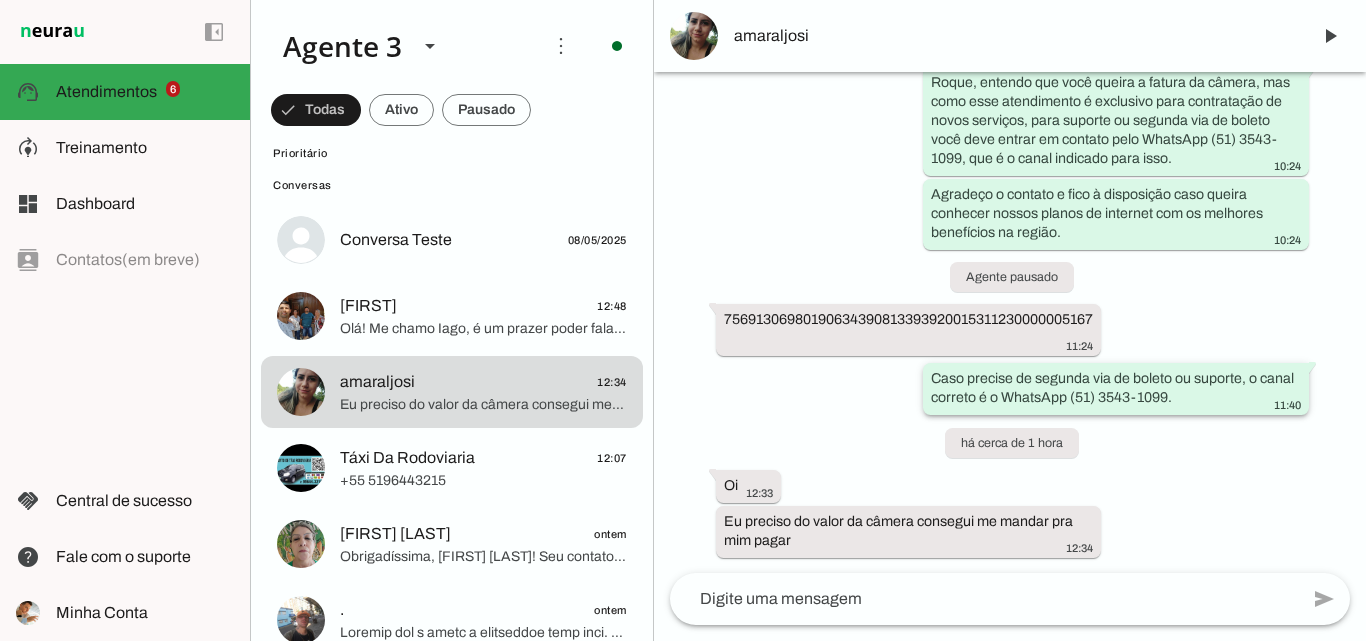 drag, startPoint x: 928, startPoint y: 377, endPoint x: 1216, endPoint y: 403, distance: 289.17123 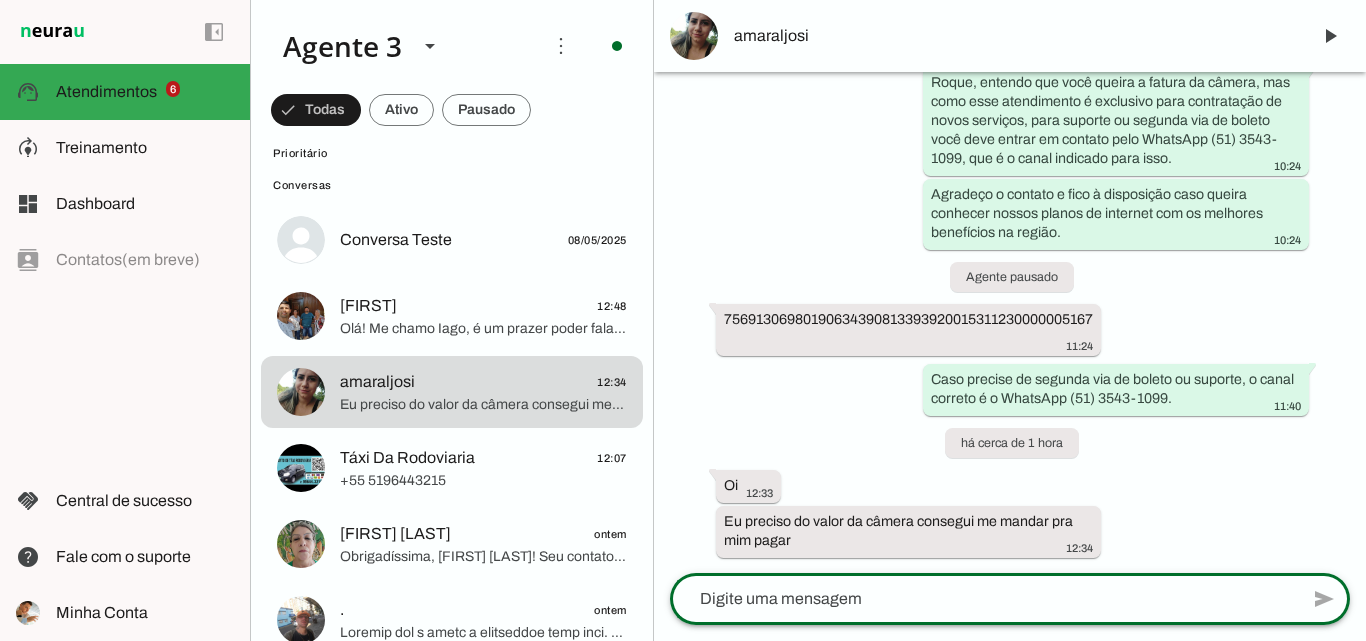 click 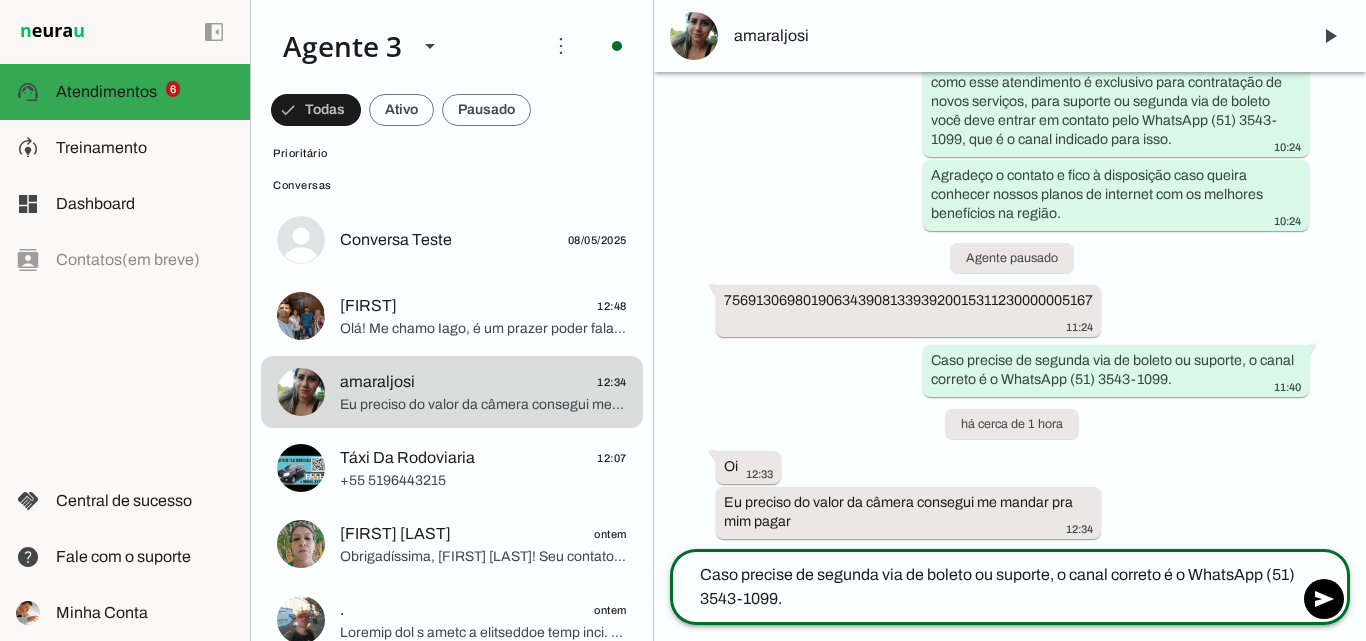 type 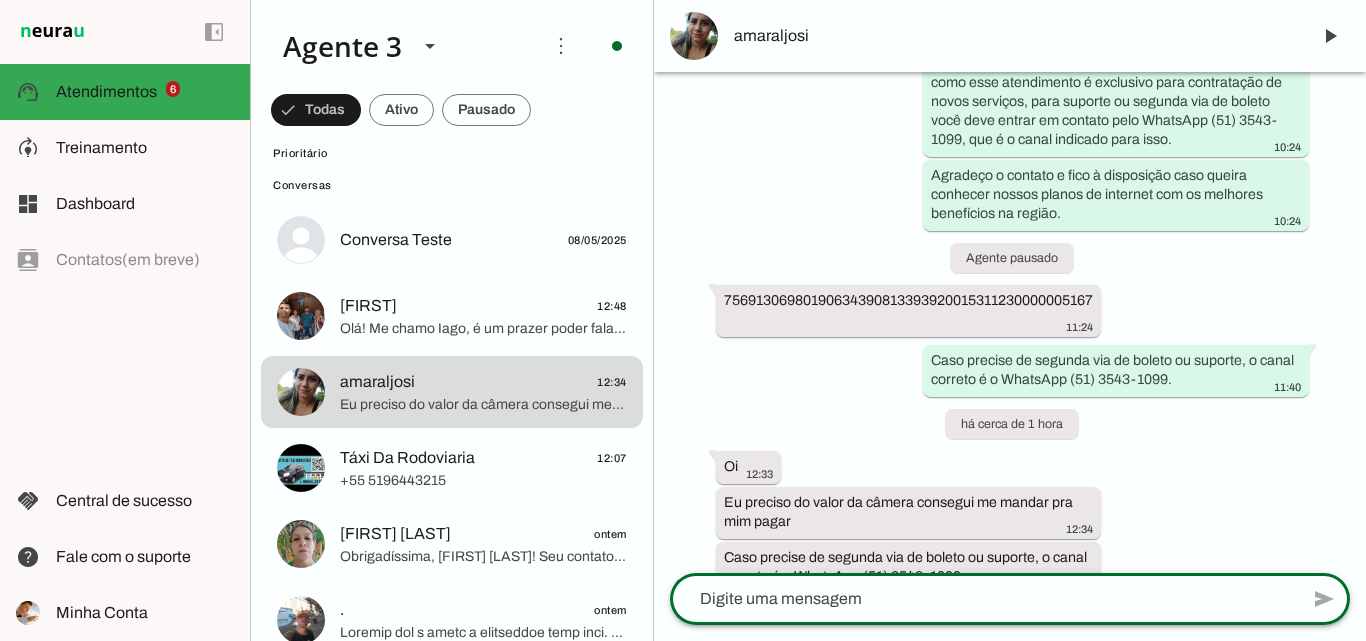 scroll, scrollTop: 1571, scrollLeft: 0, axis: vertical 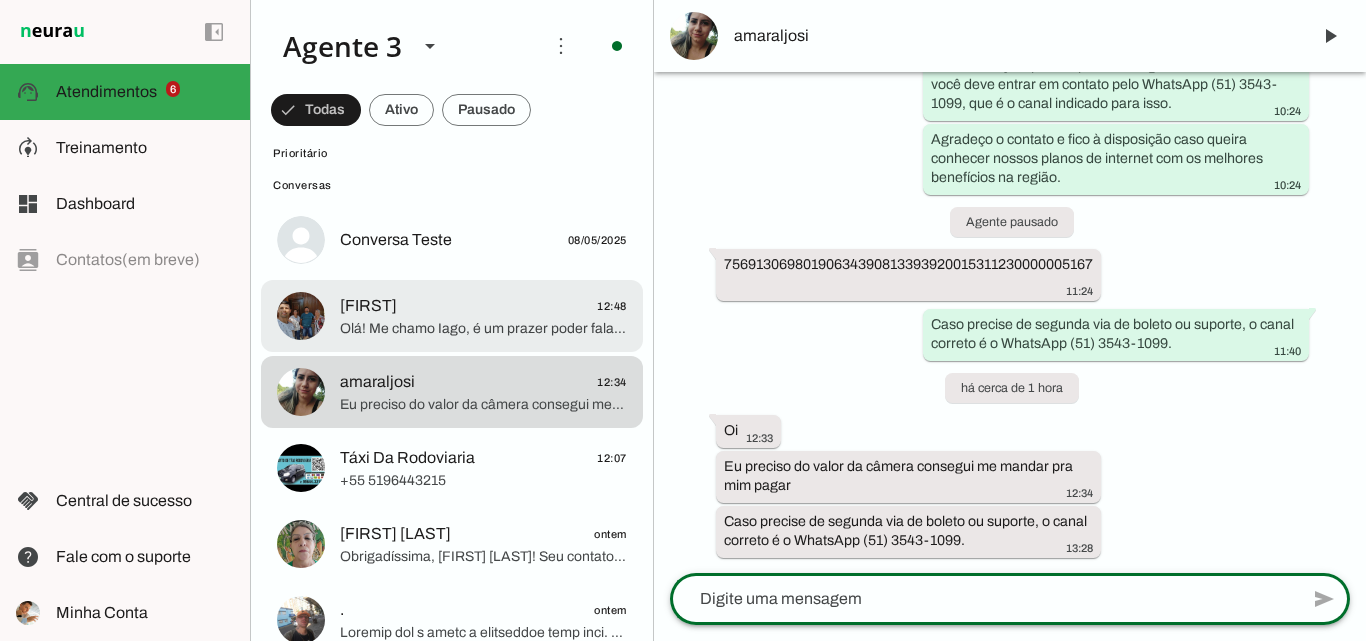 click on "Olá! Me chamo Iago, é um prazer poder falar com você. Sou da ParanhanaNET, um provedor líder de mercado, eleito como o que entrega a banda larga mais veloz de todo o Vale do Paranhana, além de estar no top 3 do ranking de velocidade de internet no Rio Grande do Sul e no Top 10 do Brasil, segundo o site minhaconexao.com.br. Também somos reconhecidos como o melhor provedor de internet em qualidade de atendimento e suporte técnico na região.
Para começar, posso saber seu nome? E gostaria de saber seu endereço completo (rua, número, bairro e cidade) para verificar a disponibilidade da nossa rede na sua região. Assim posso seguir com as informações mais detalhadas para você." 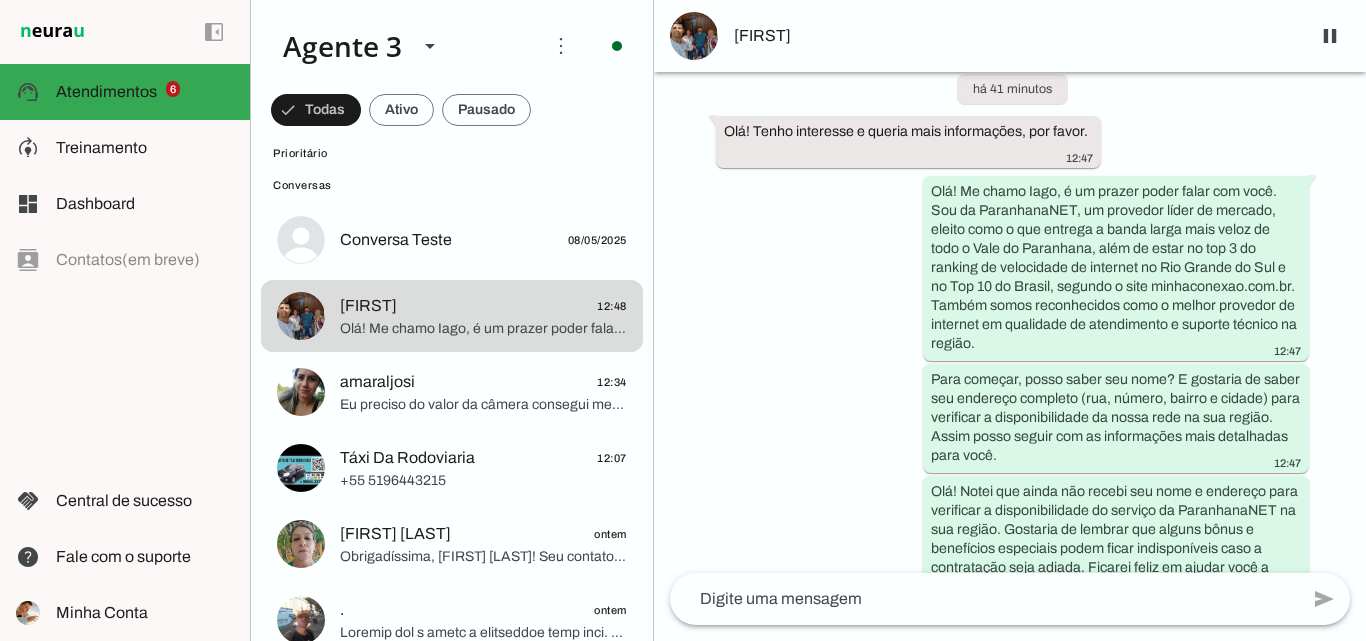 scroll, scrollTop: 168, scrollLeft: 0, axis: vertical 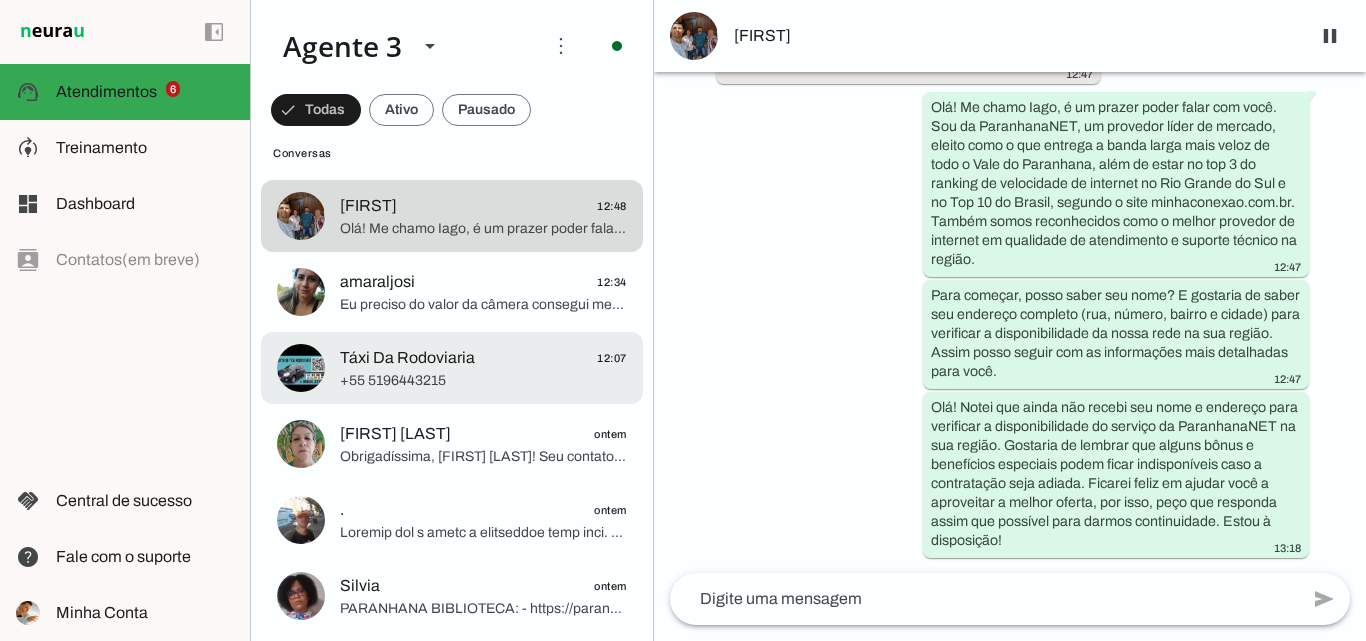 click on "Táxi Da Rodoviaria" 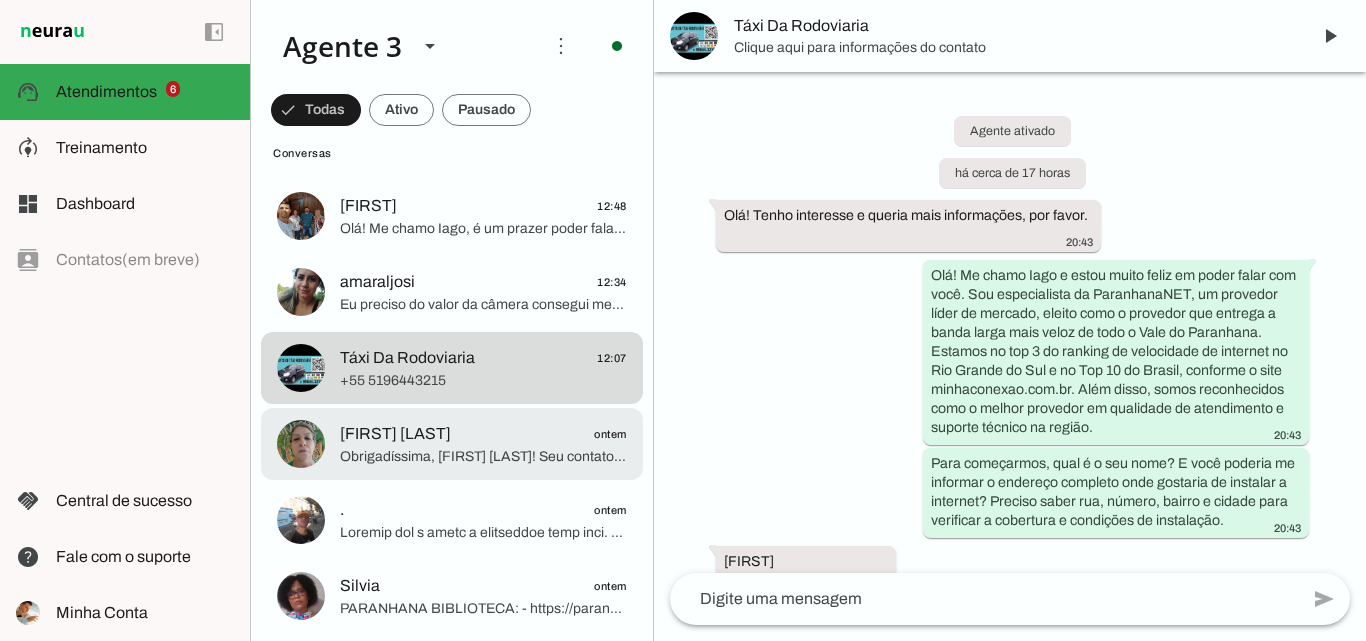 scroll, scrollTop: 9484, scrollLeft: 0, axis: vertical 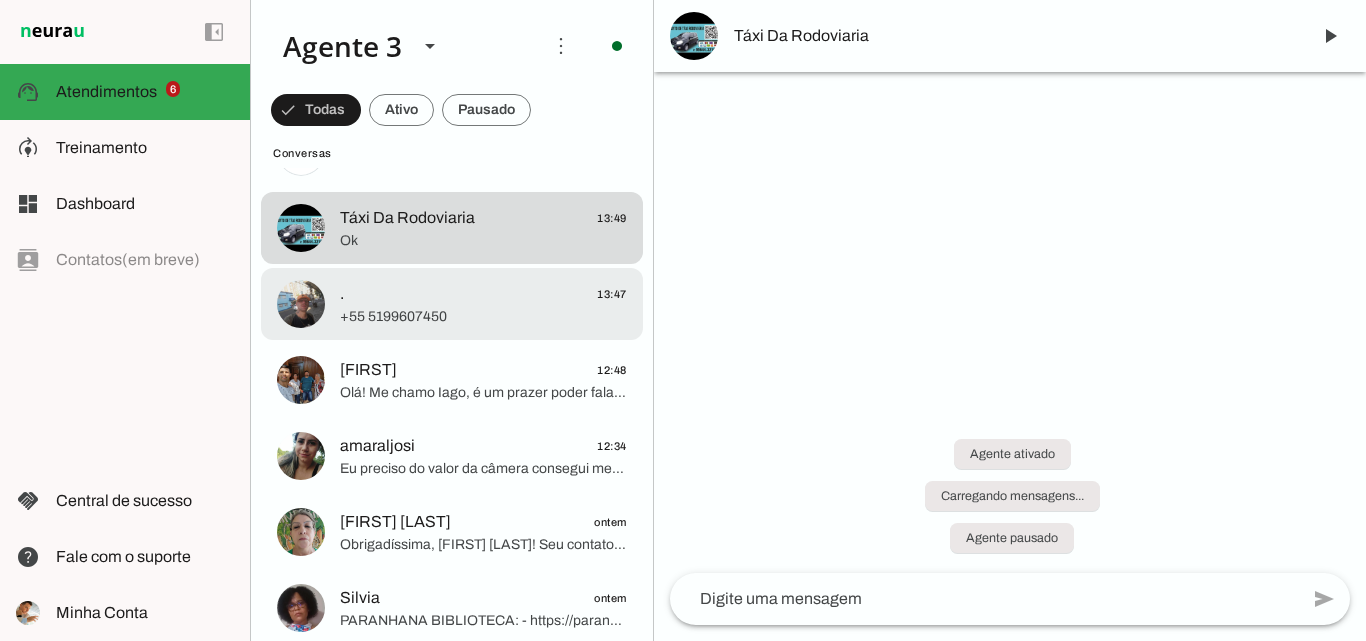 click on ".
13:47
+55 5199607450" at bounding box center [452, -340] 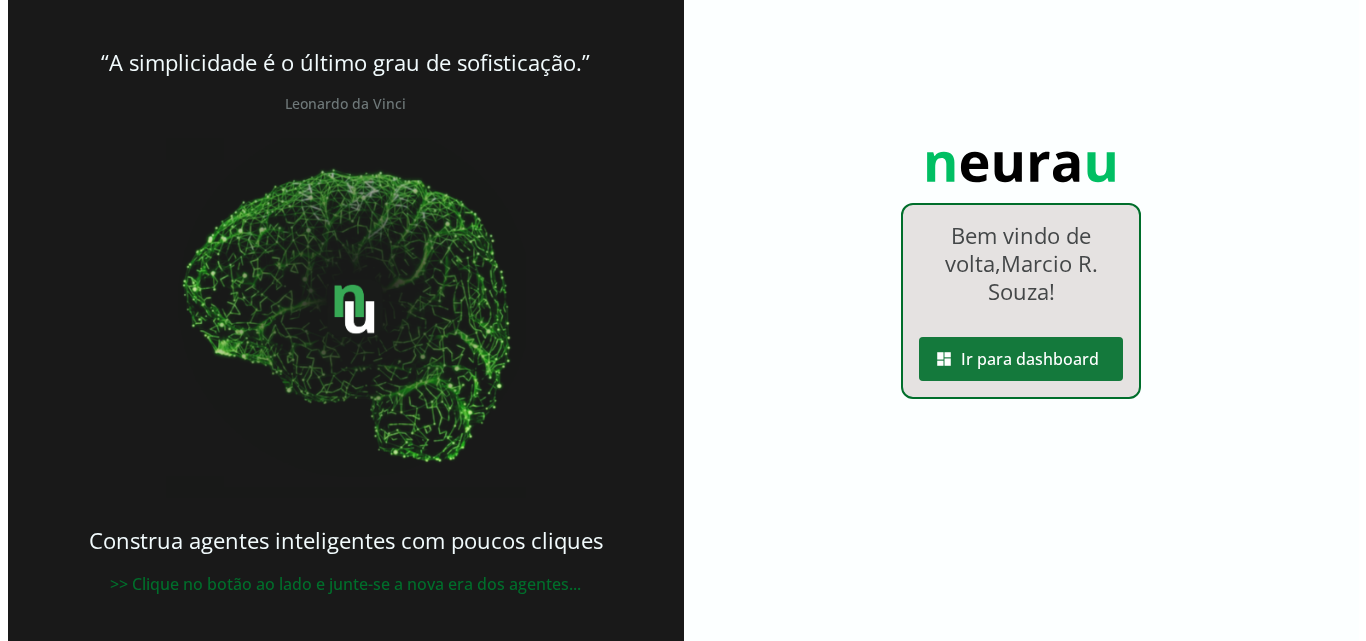scroll, scrollTop: 0, scrollLeft: 0, axis: both 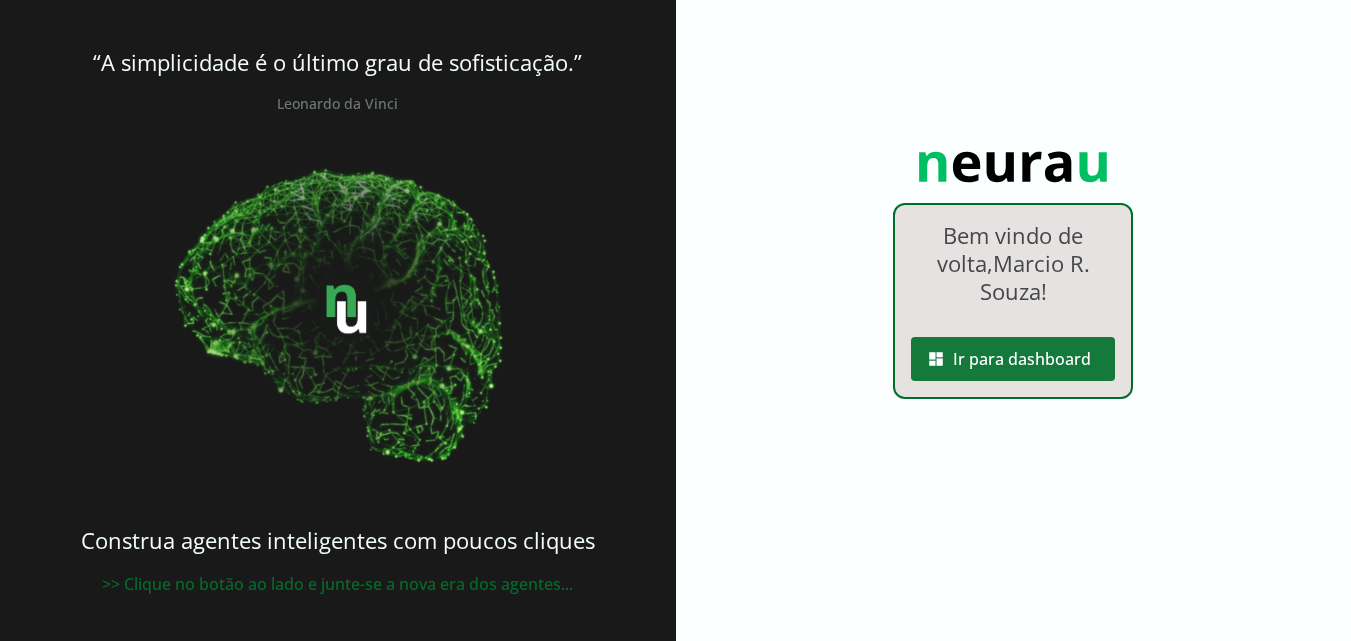 click at bounding box center (1013, 359) 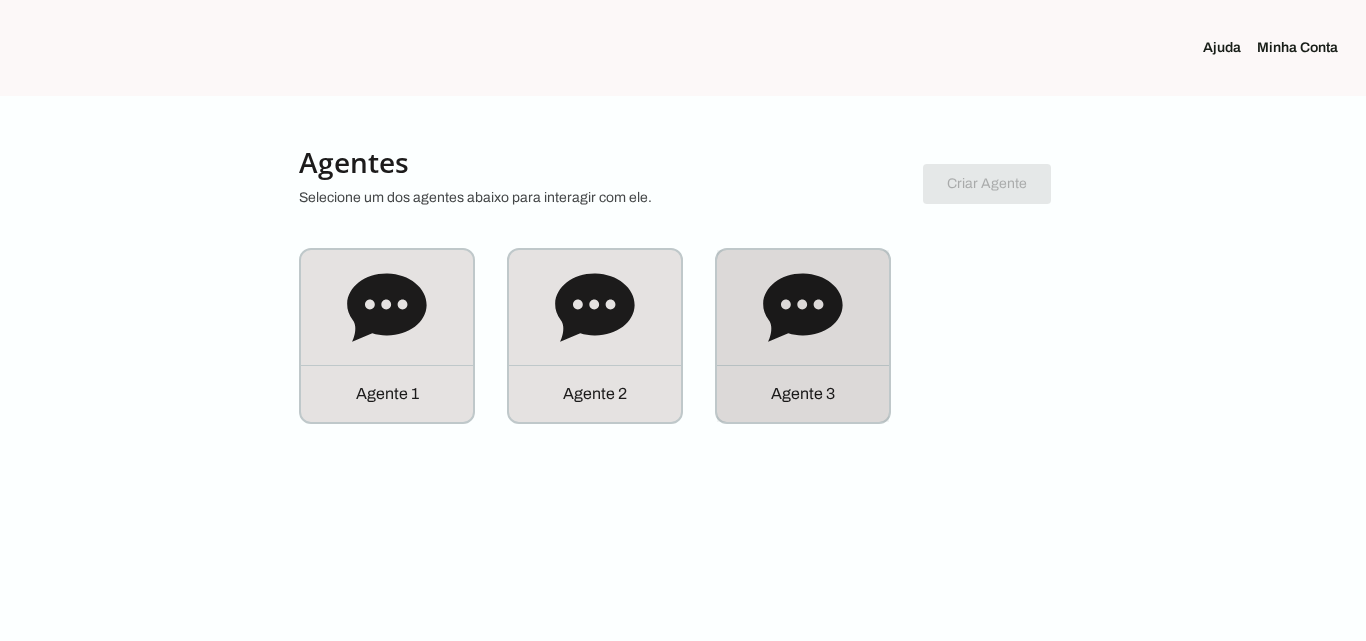 click 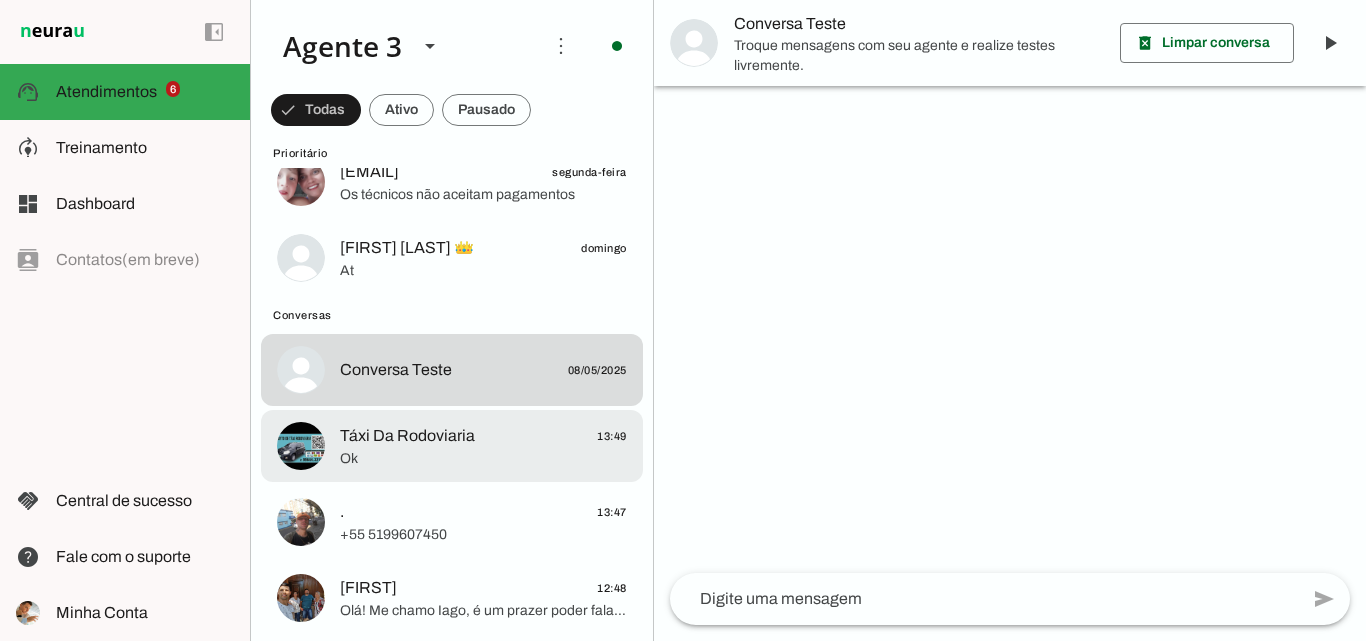 scroll, scrollTop: 400, scrollLeft: 0, axis: vertical 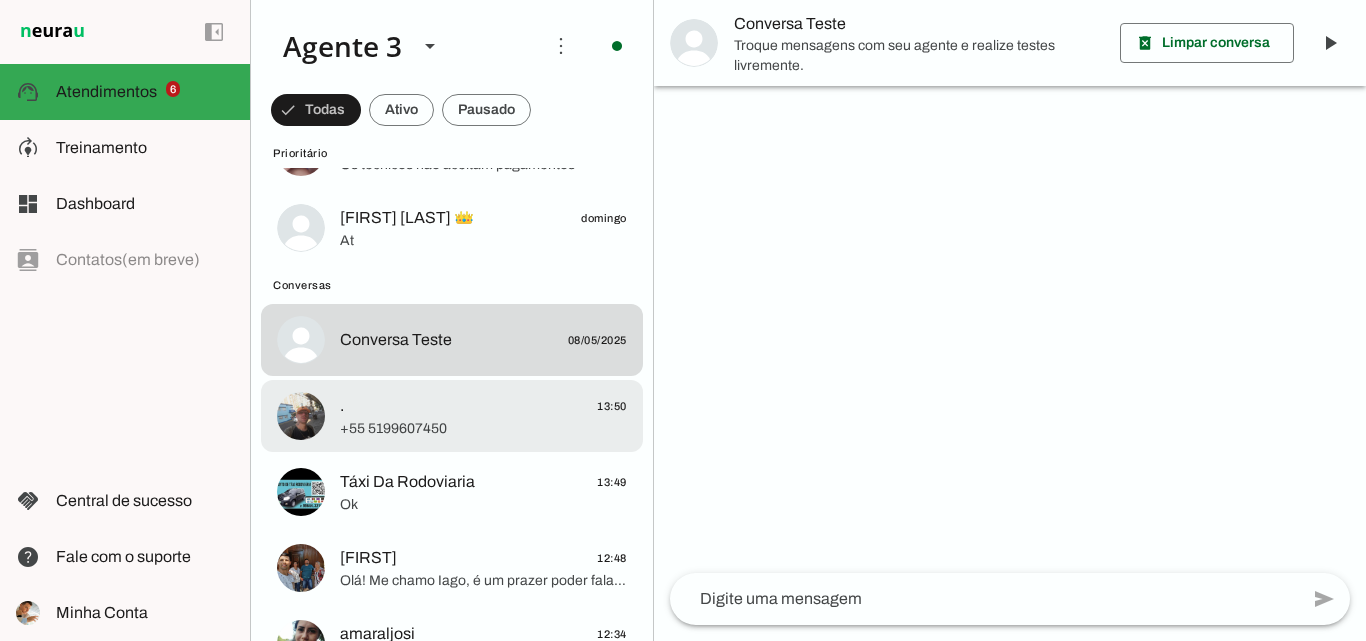 click on ".
13:50" 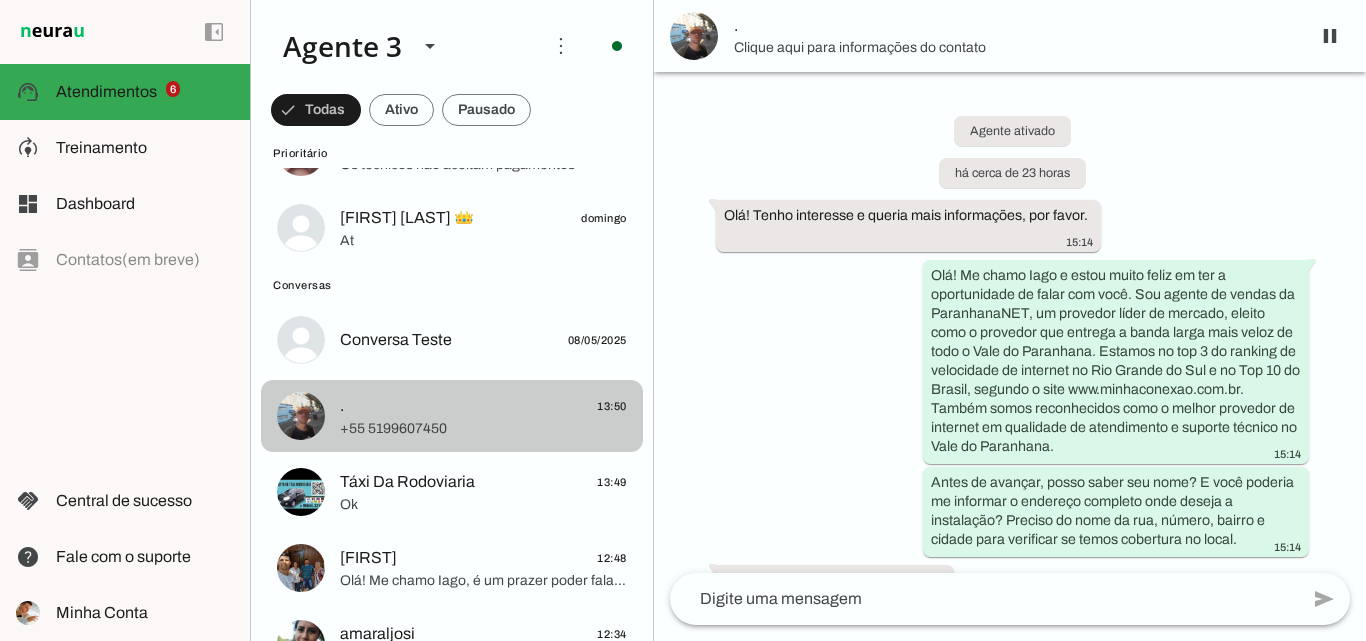 scroll, scrollTop: 3576, scrollLeft: 0, axis: vertical 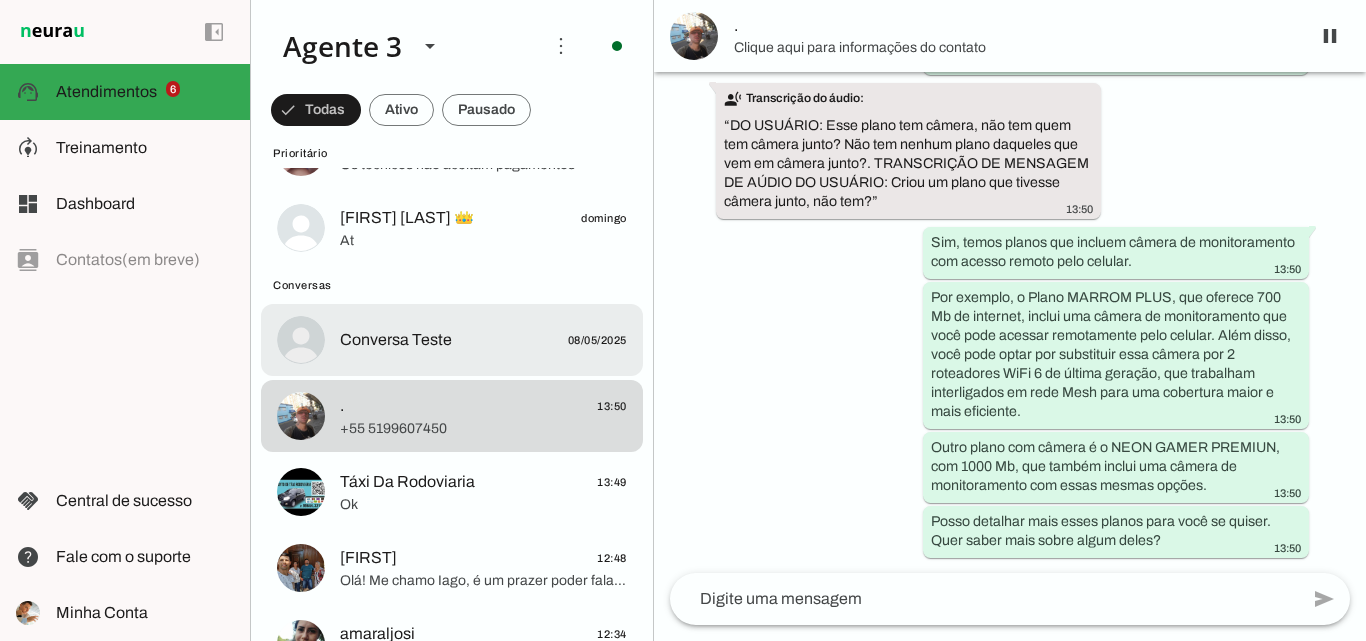 click on "Conversa Teste
[DATE]" at bounding box center [452, -152] 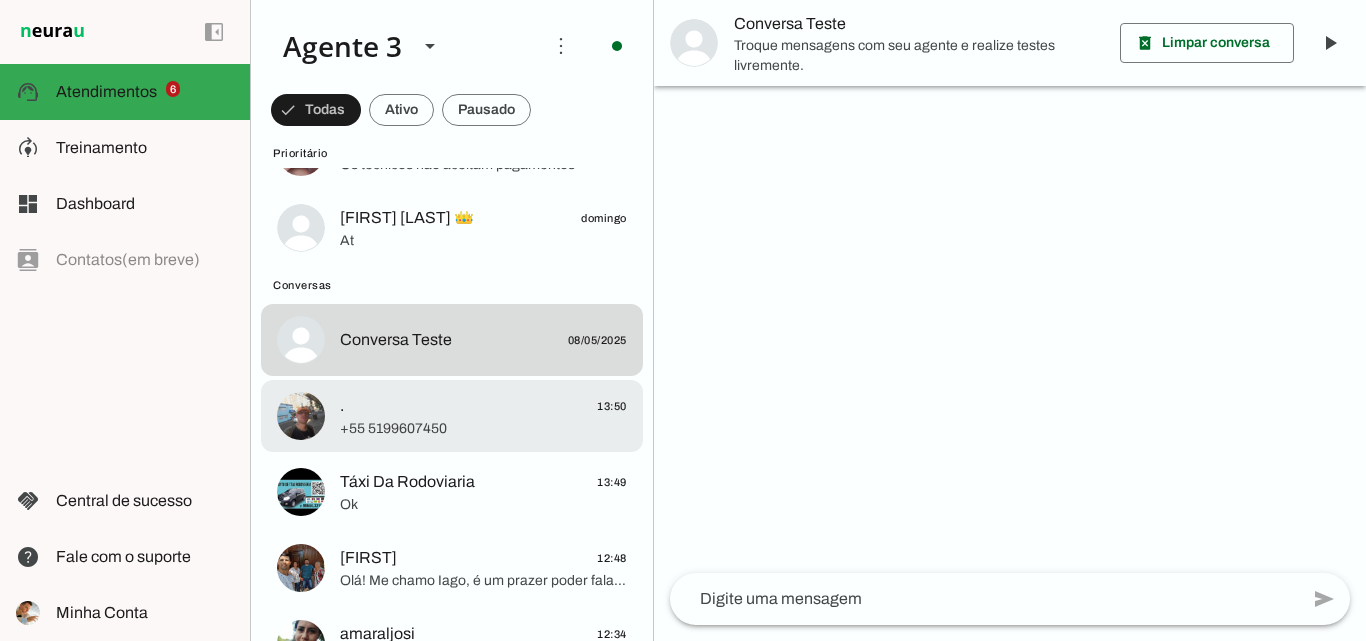 click on "+55 5199607450" 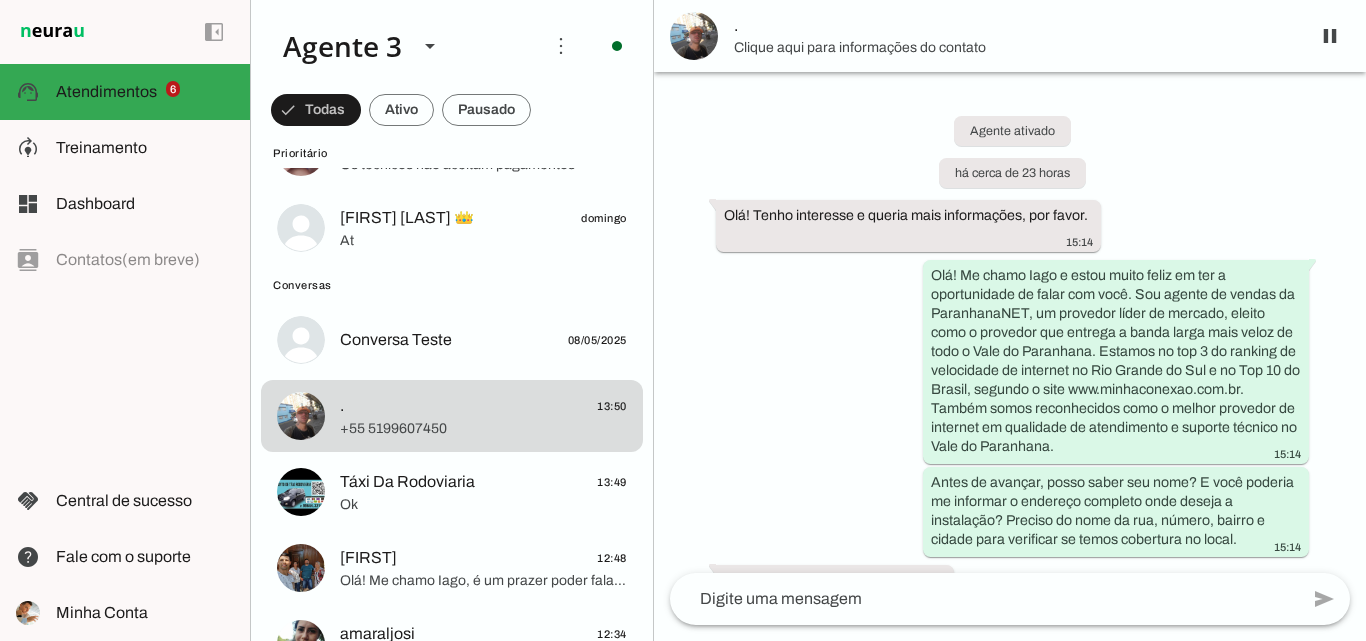 scroll, scrollTop: 3576, scrollLeft: 0, axis: vertical 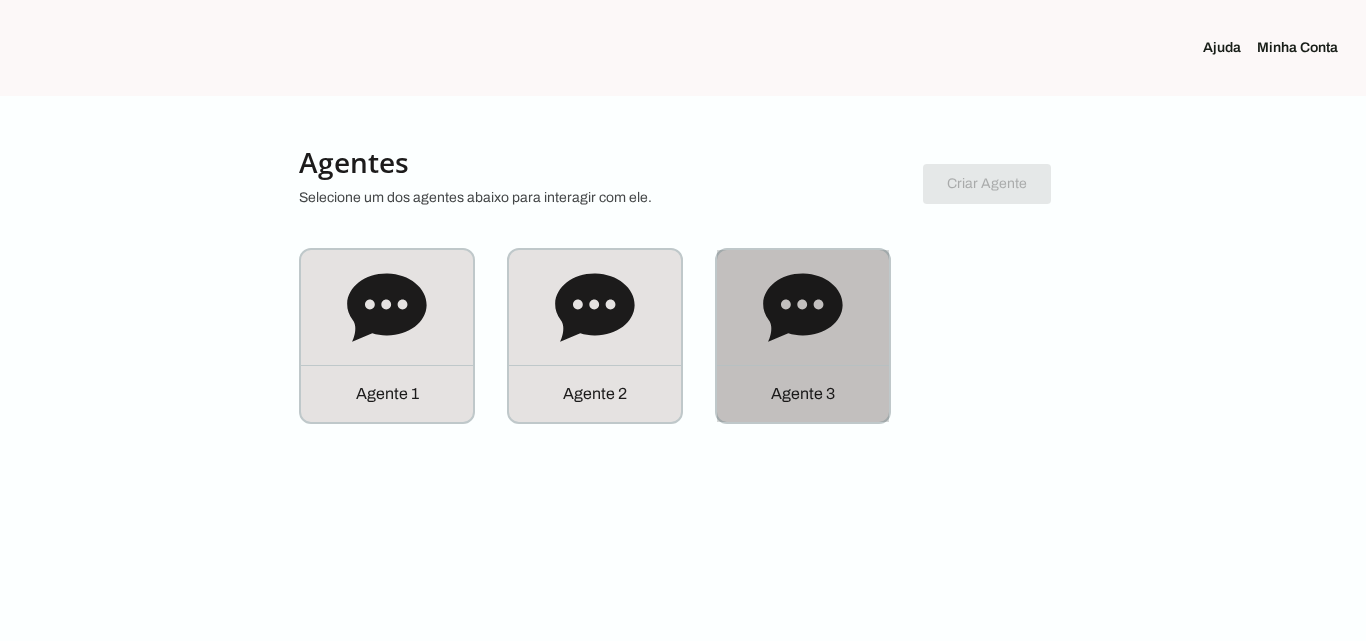 click 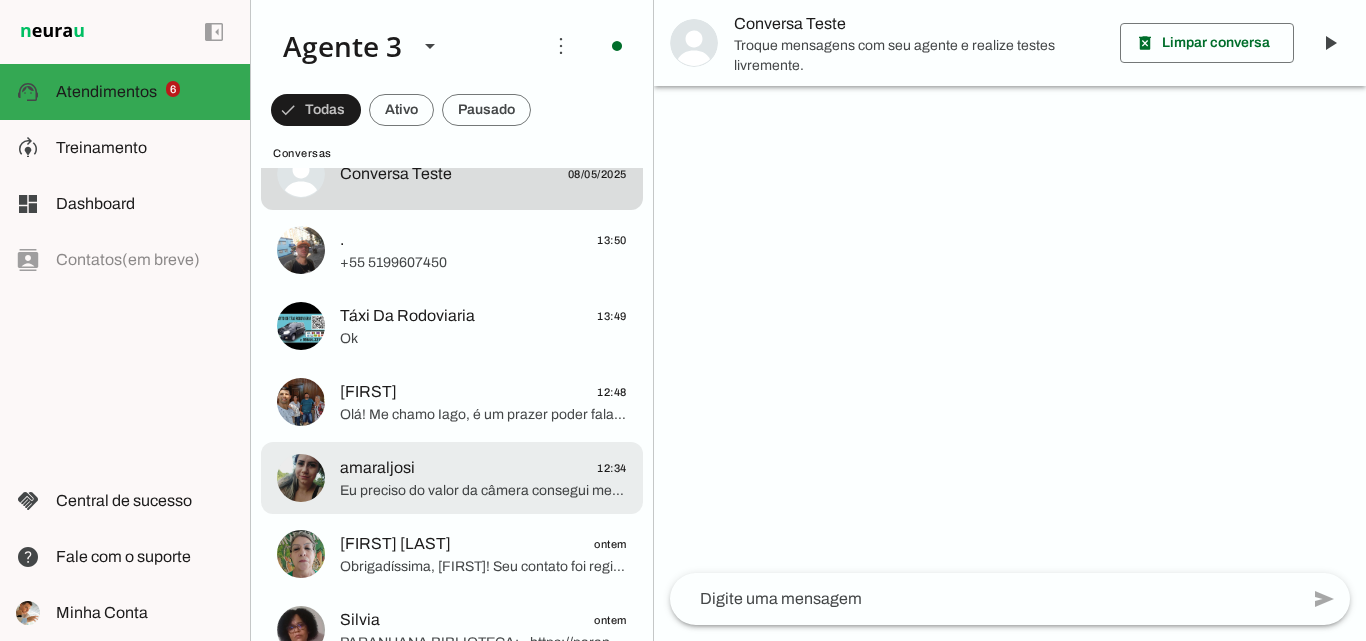scroll, scrollTop: 600, scrollLeft: 0, axis: vertical 